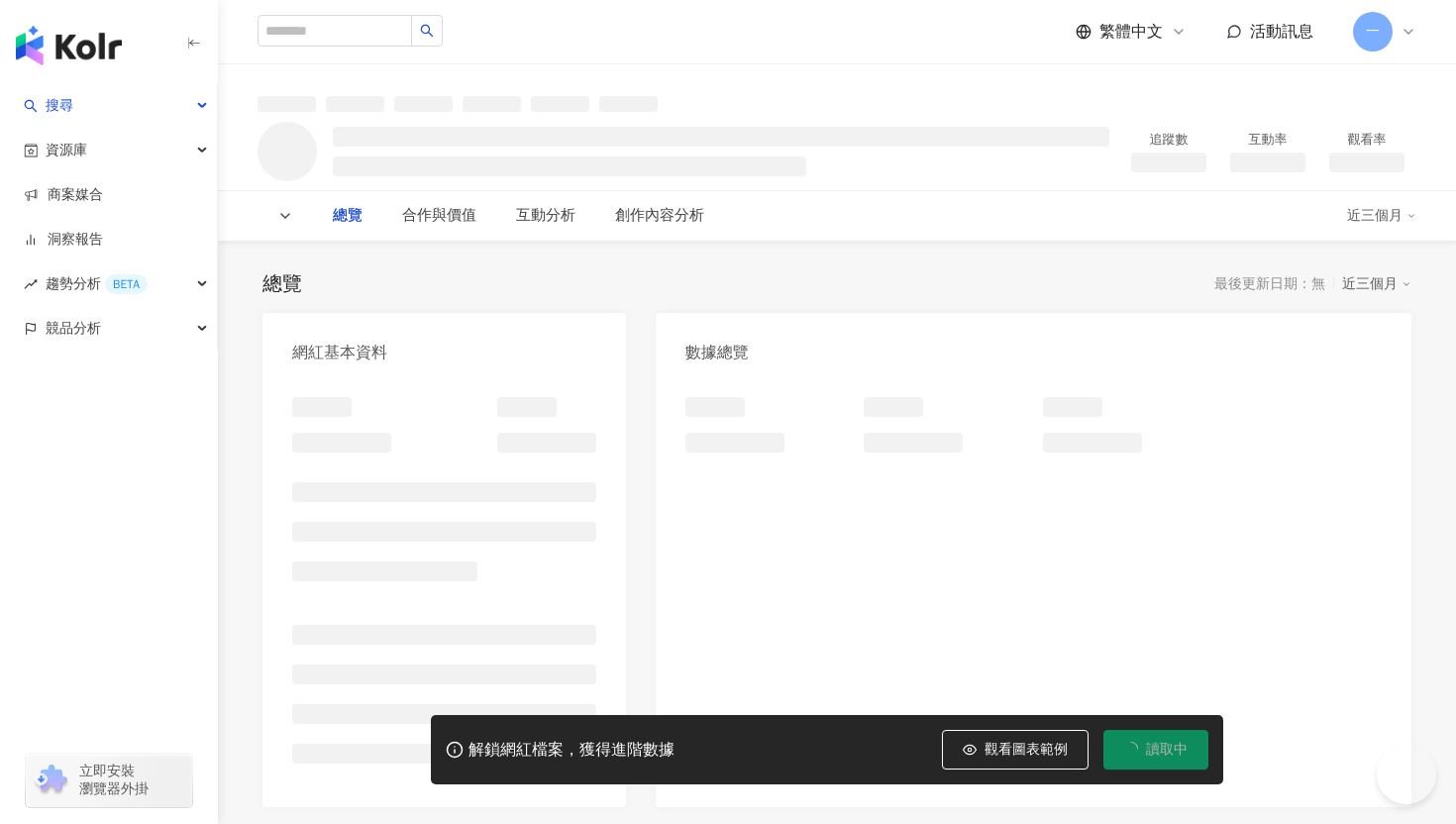 scroll, scrollTop: 0, scrollLeft: 0, axis: both 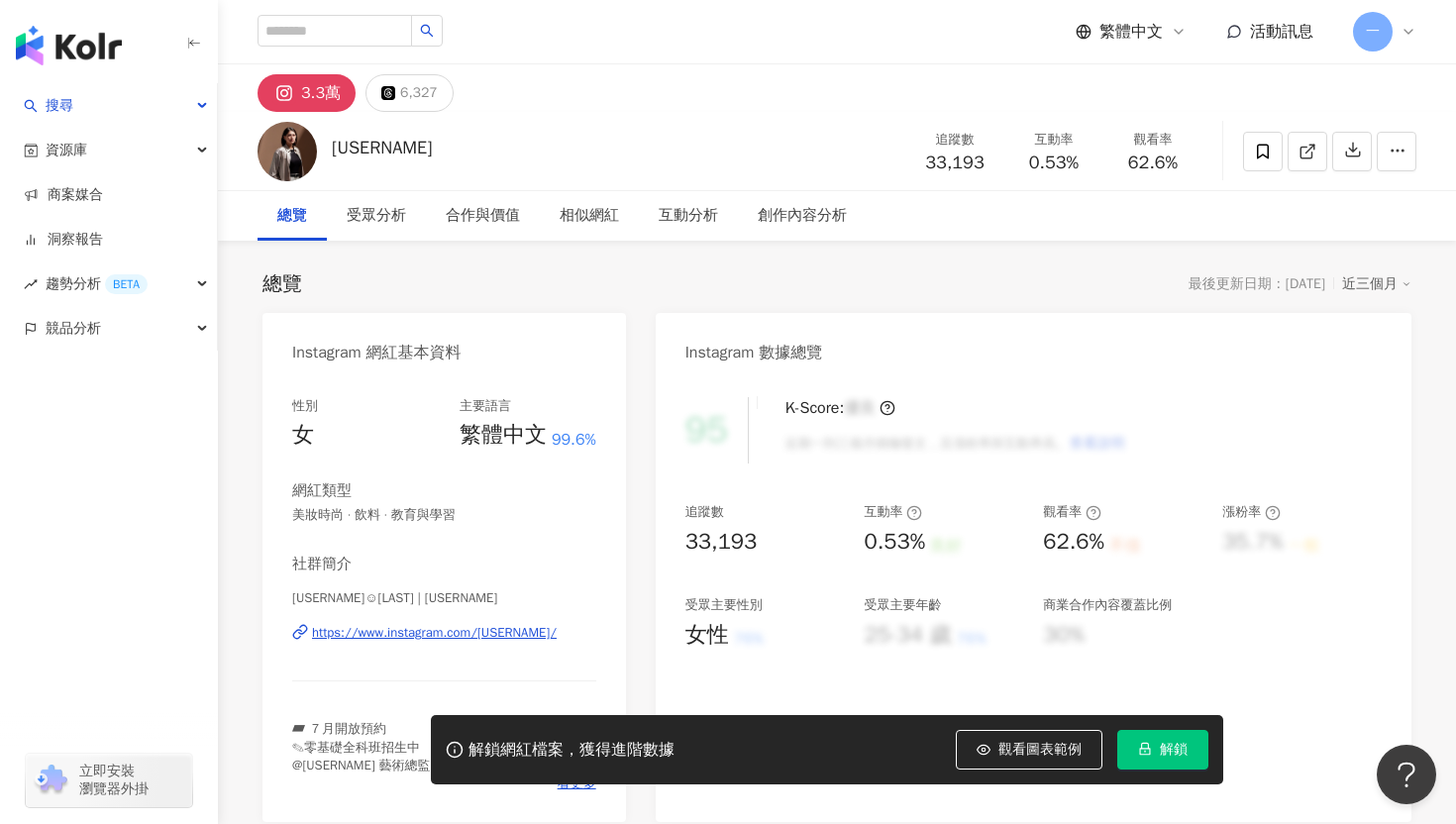 click on "https://www.instagram.com/esa_lersi_nailart/" at bounding box center [434, 633] 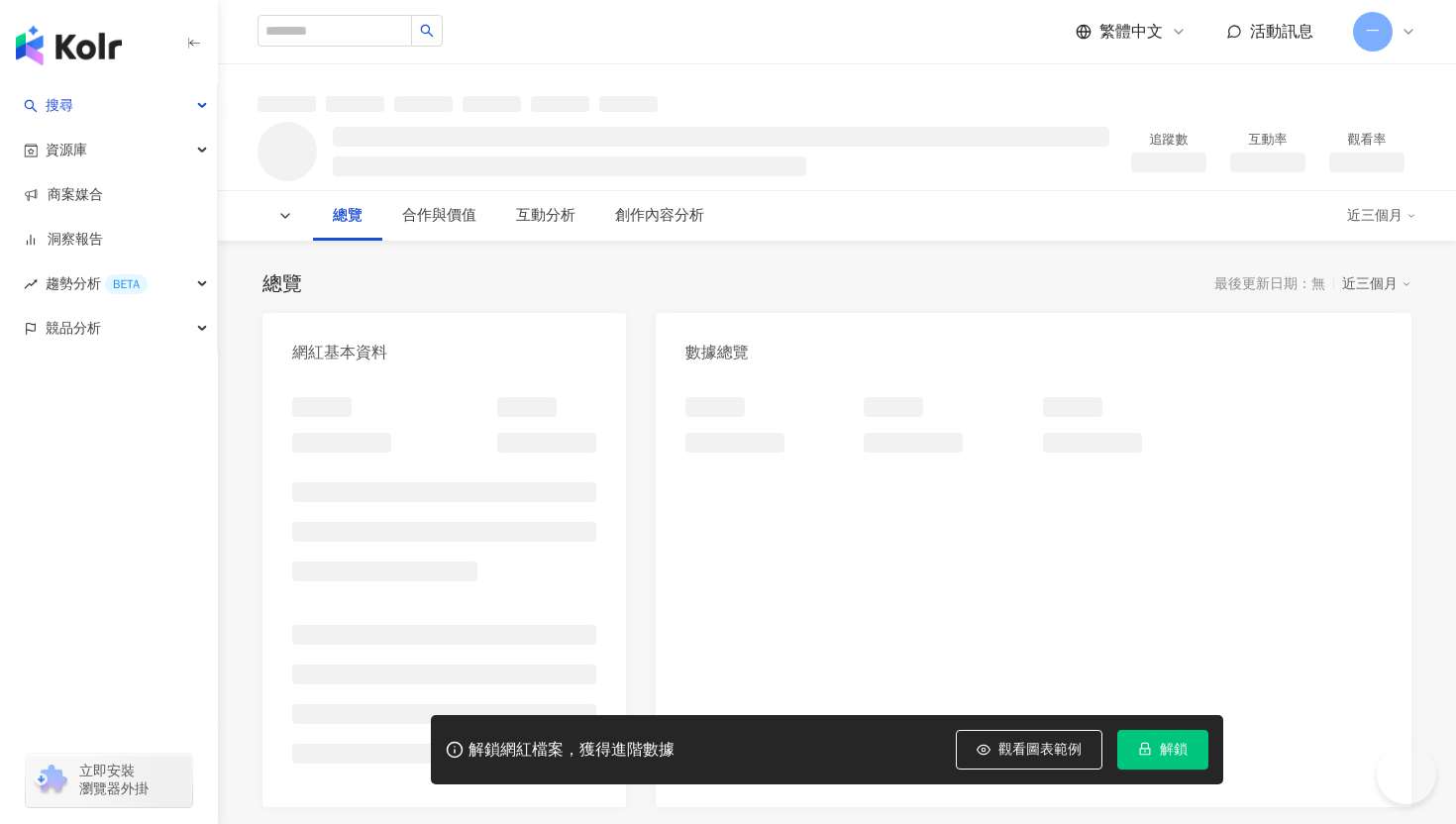scroll, scrollTop: 0, scrollLeft: 0, axis: both 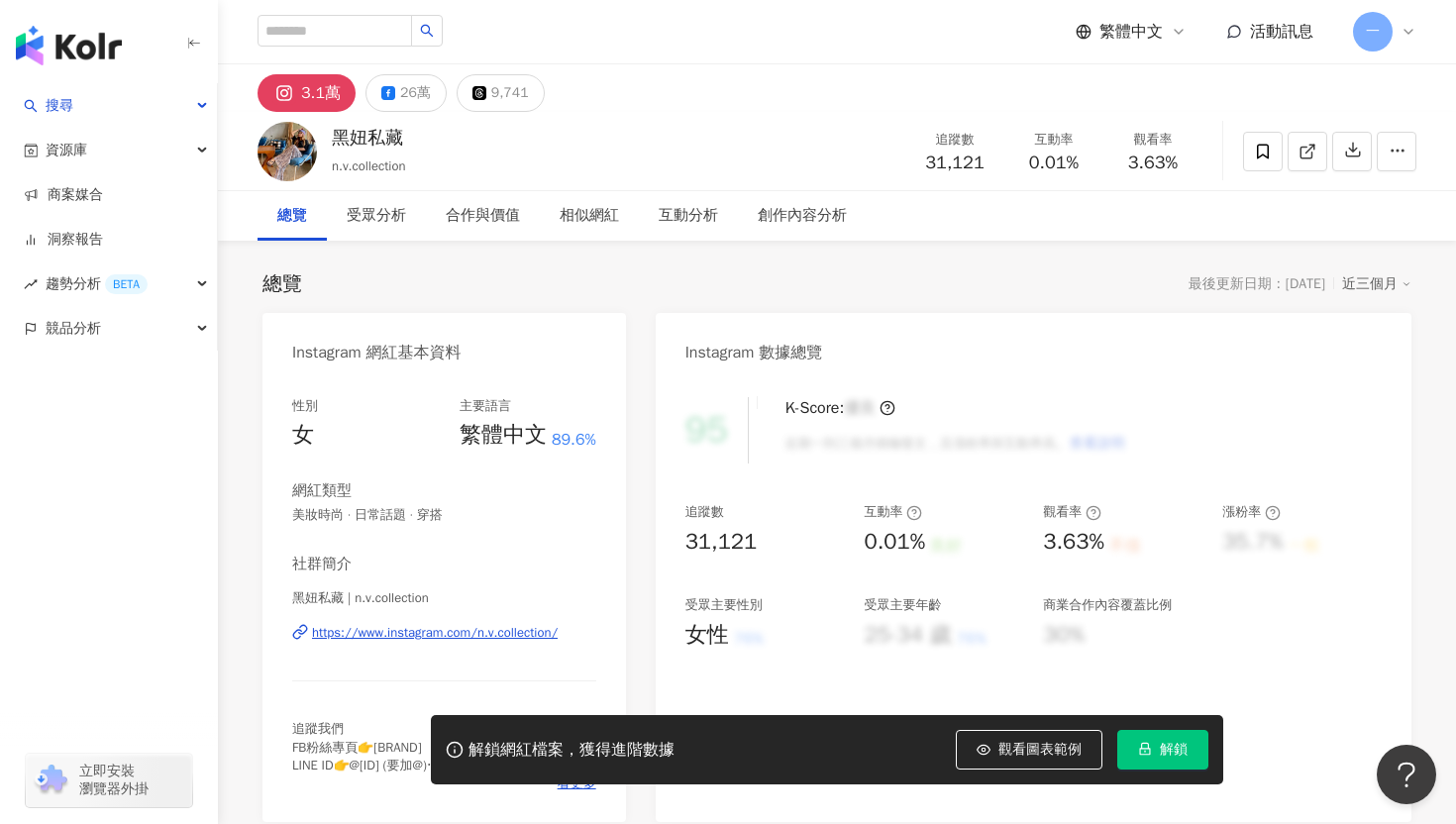 click on "https://www.instagram.com/n.v.collection/" at bounding box center [435, 633] 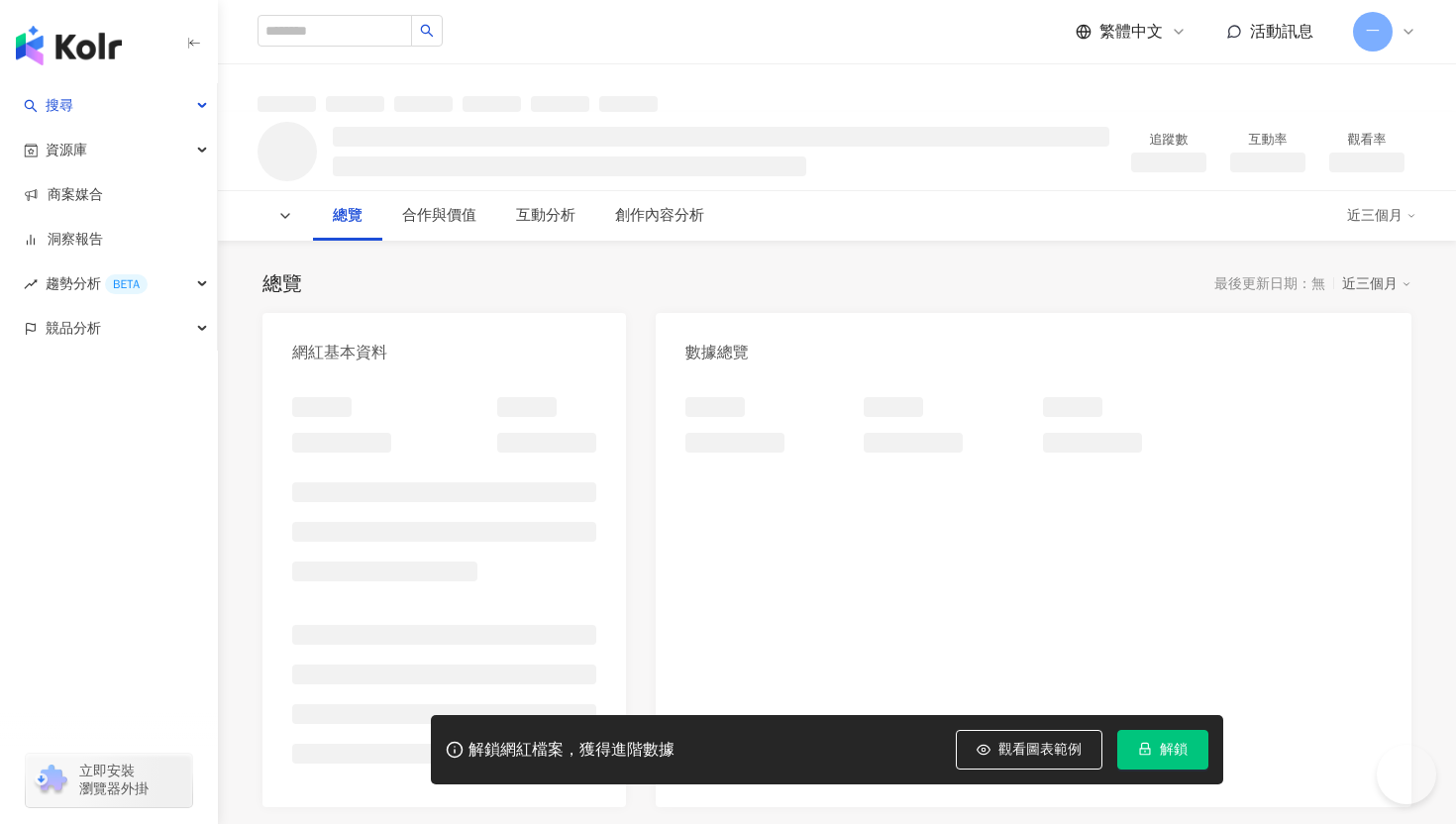 scroll, scrollTop: 0, scrollLeft: 0, axis: both 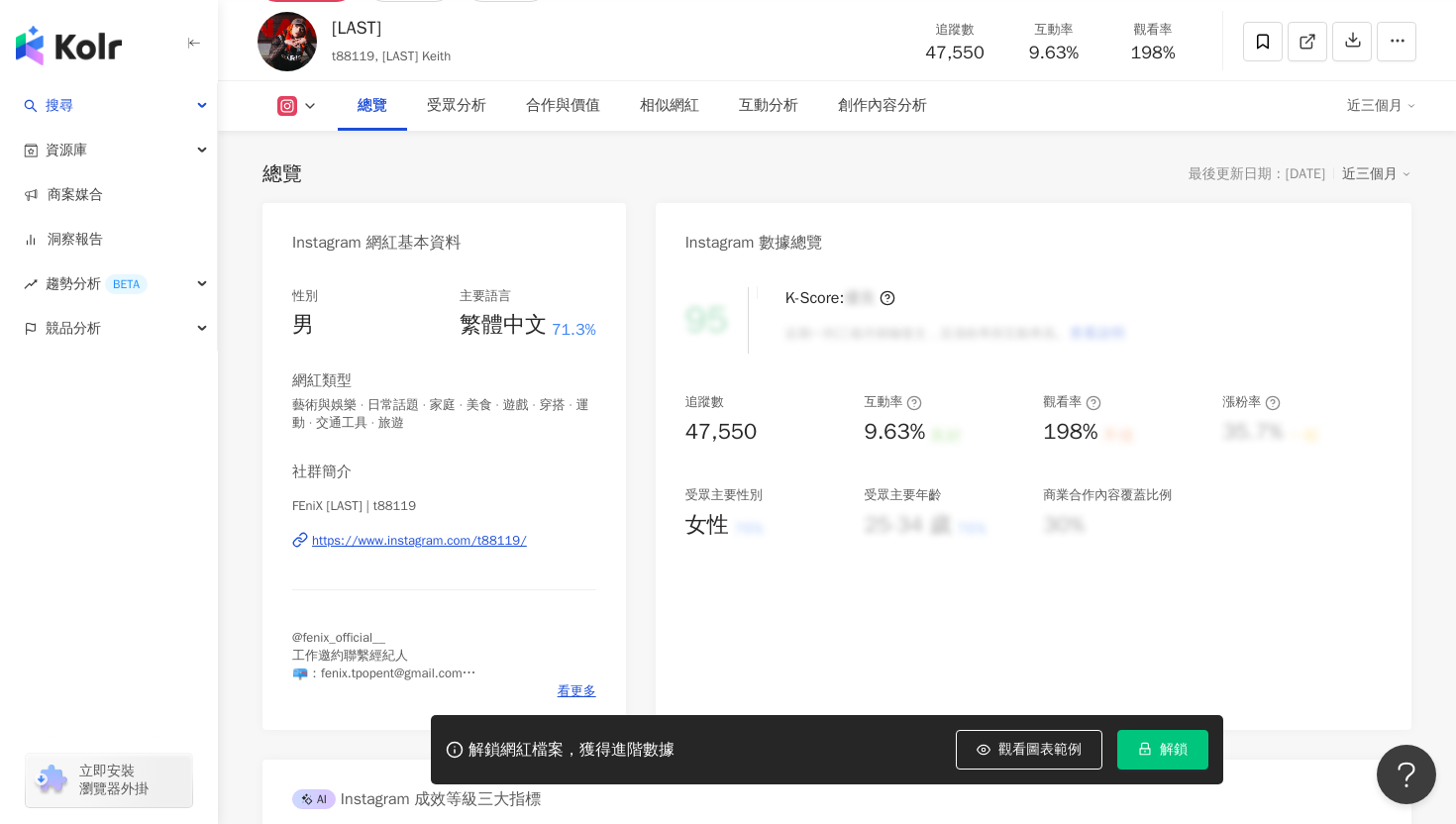 click on "https://www.instagram.com/t88119/" at bounding box center [419, 541] 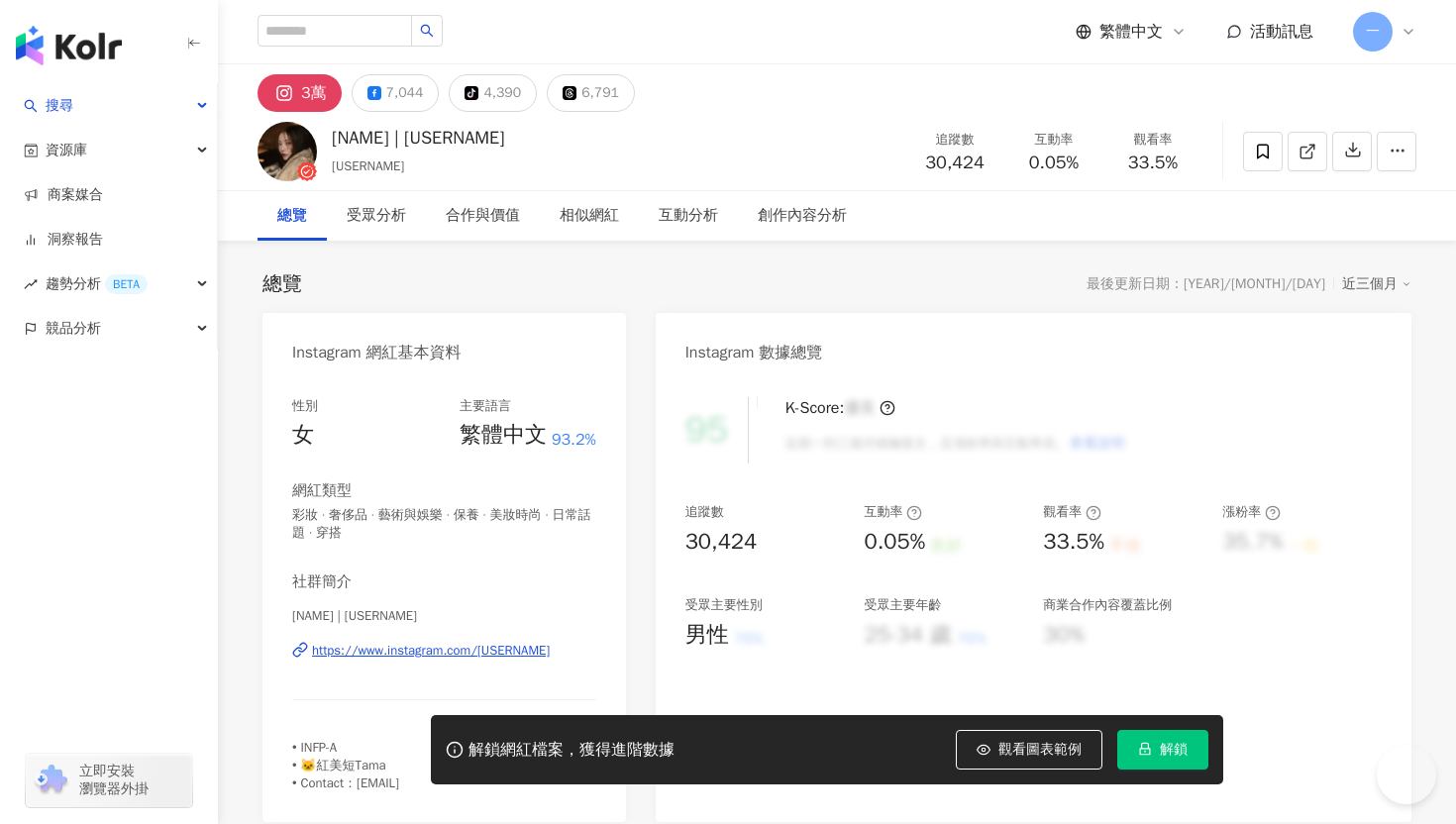 scroll, scrollTop: 0, scrollLeft: 0, axis: both 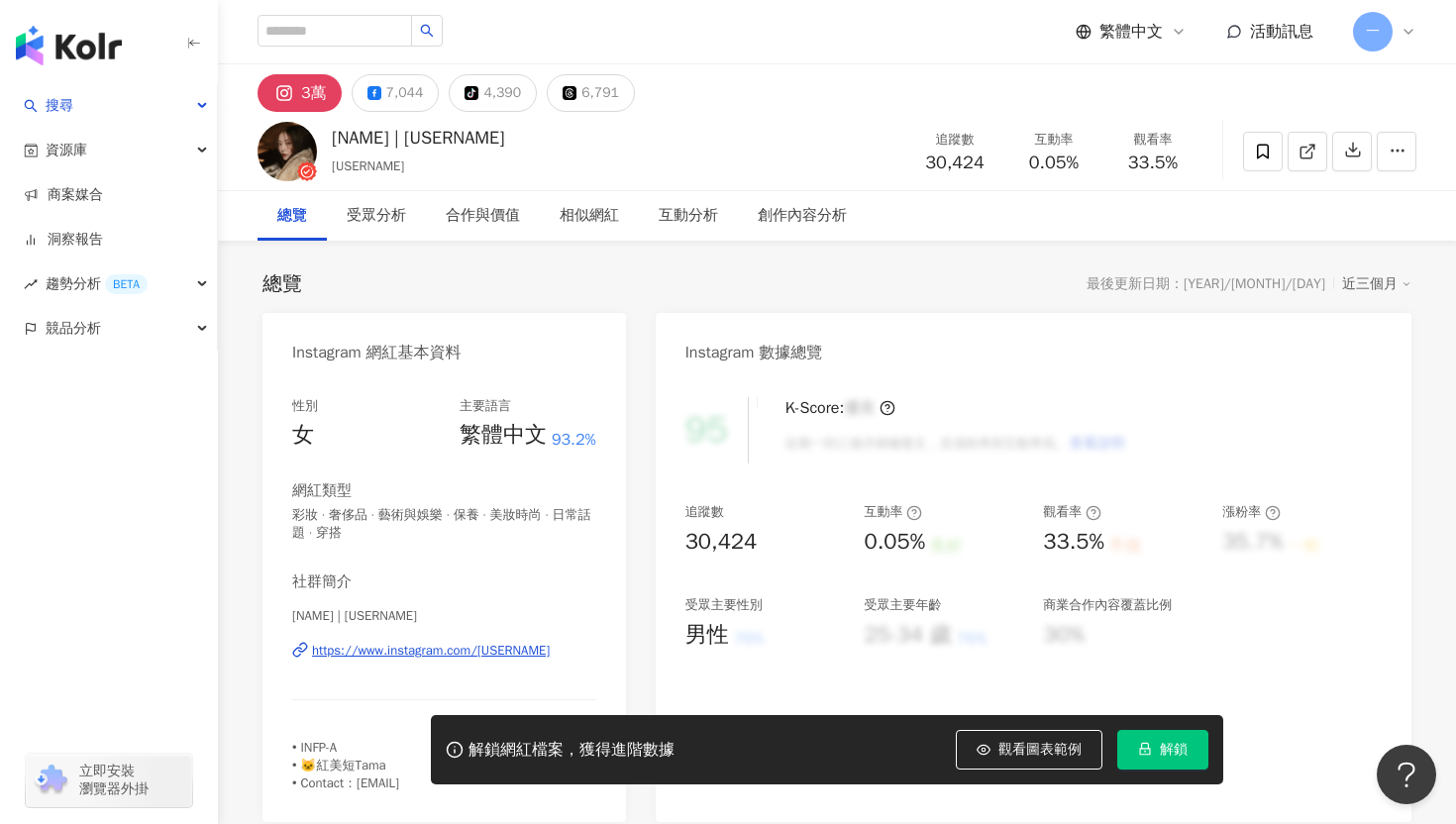 click on "https://www.instagram.com/[USERNAME]" at bounding box center [431, 651] 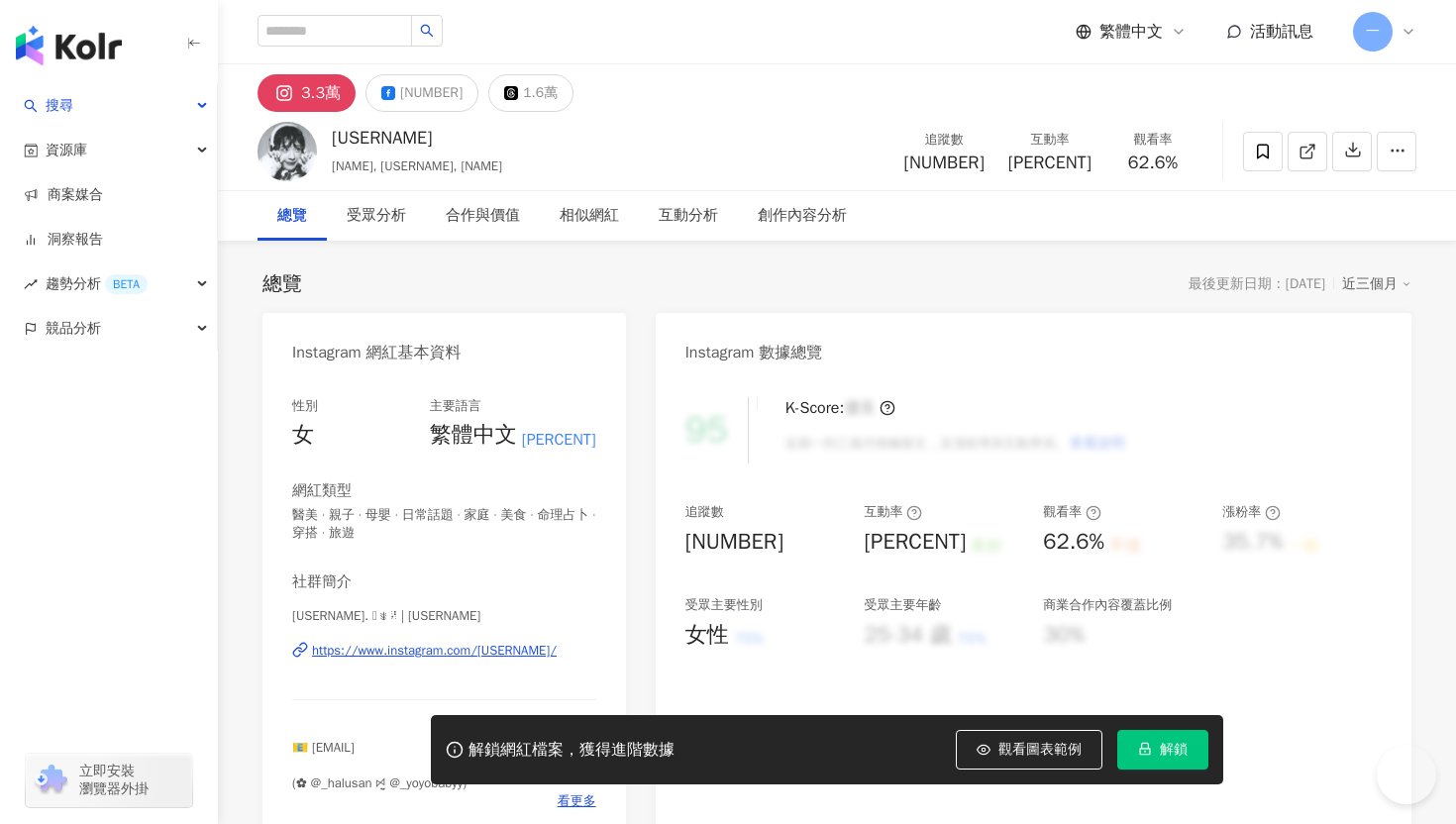 scroll, scrollTop: 0, scrollLeft: 0, axis: both 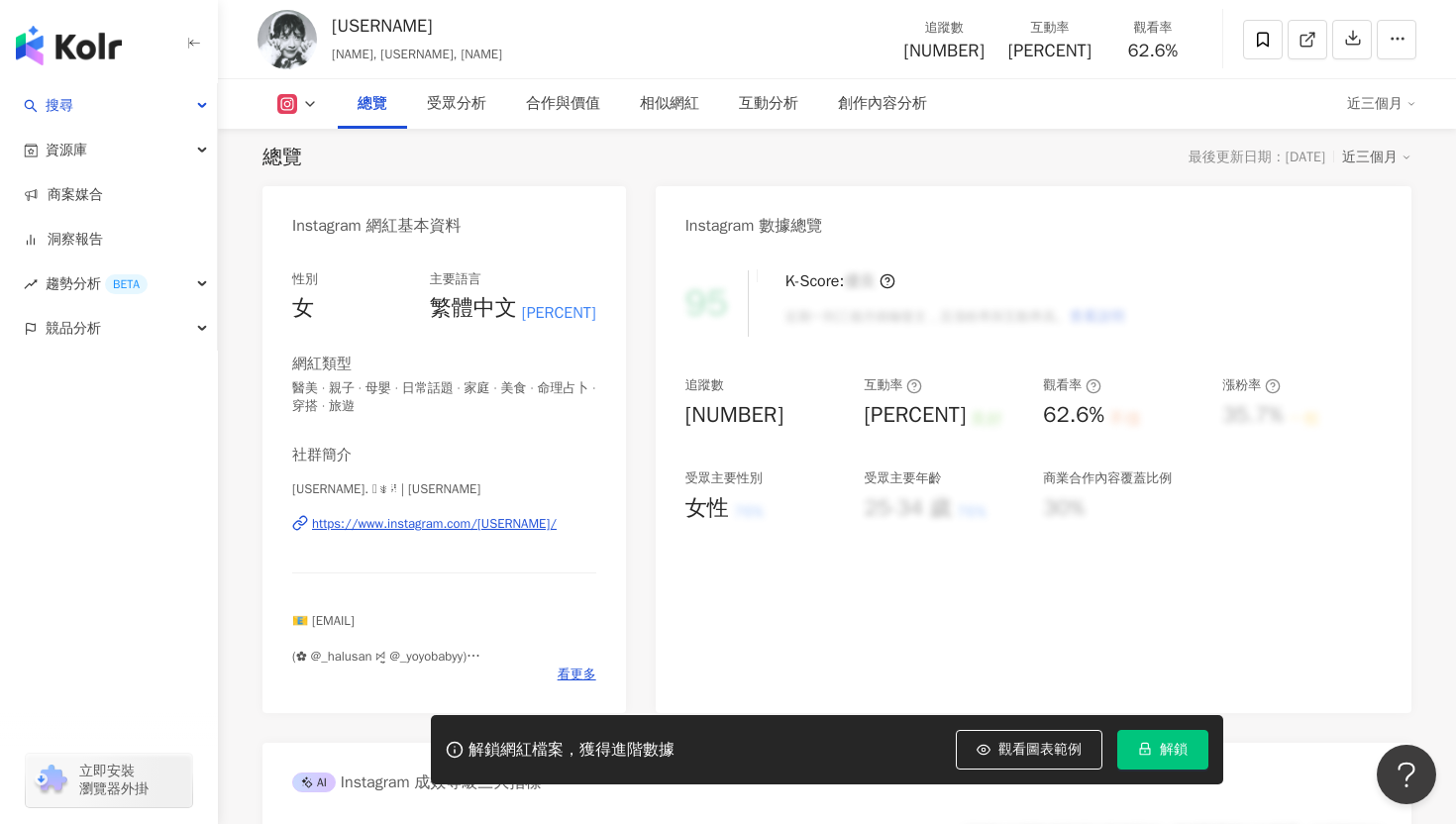 click on "https://www.instagram.com/_kikilin/" at bounding box center [434, 524] 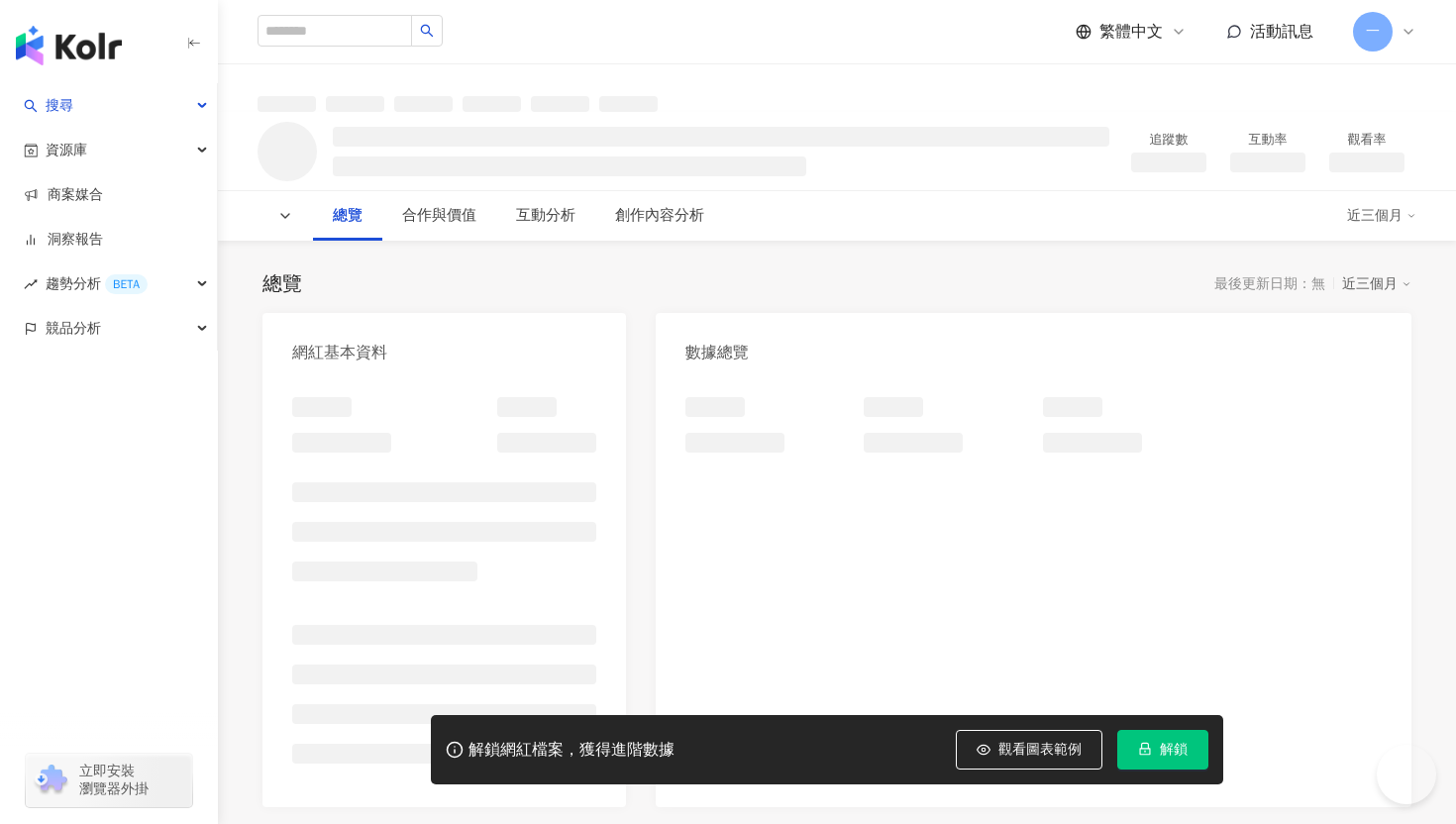scroll, scrollTop: 0, scrollLeft: 0, axis: both 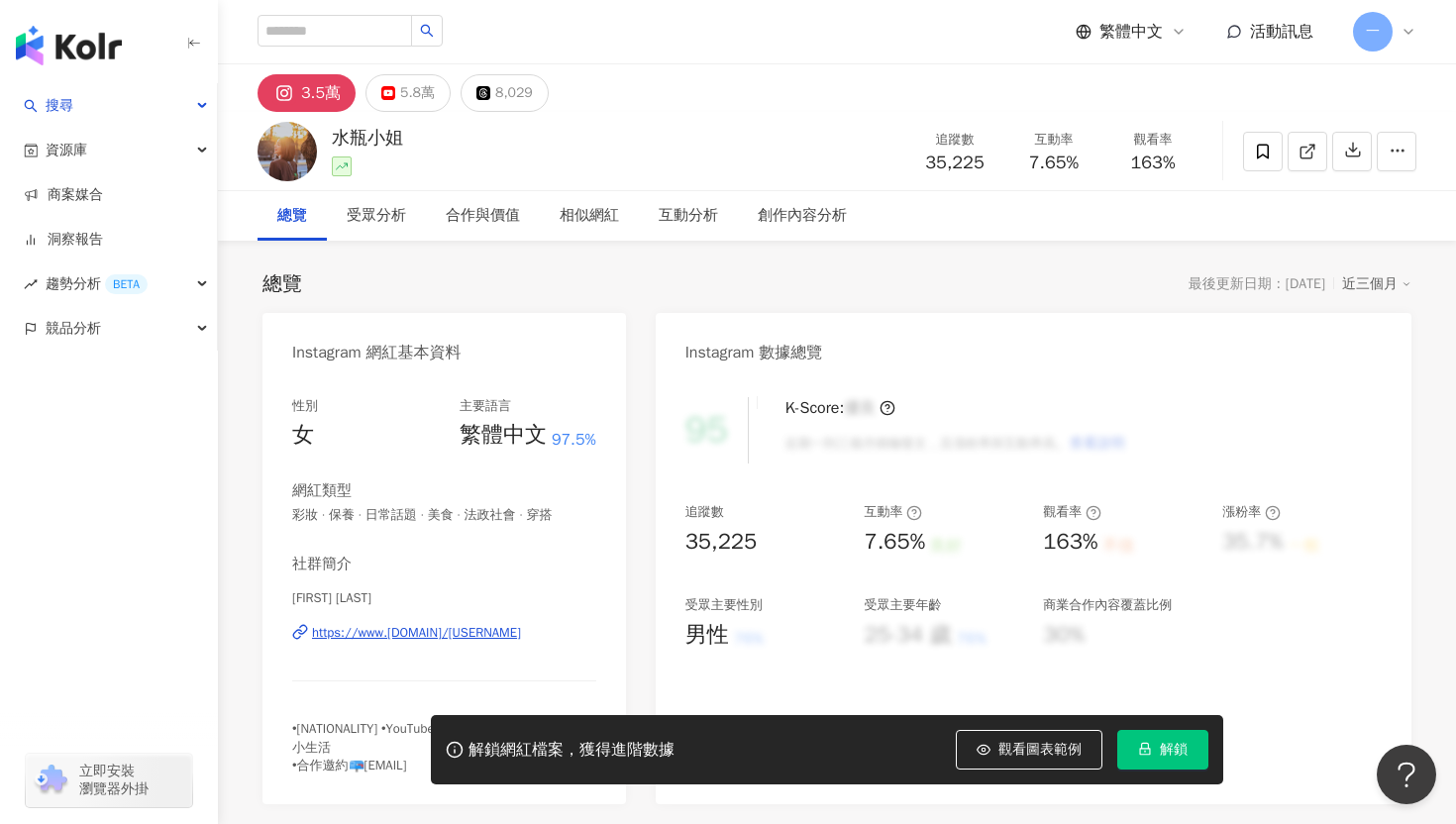 click on "https://www.instagram.com/futinghsu/" at bounding box center (416, 633) 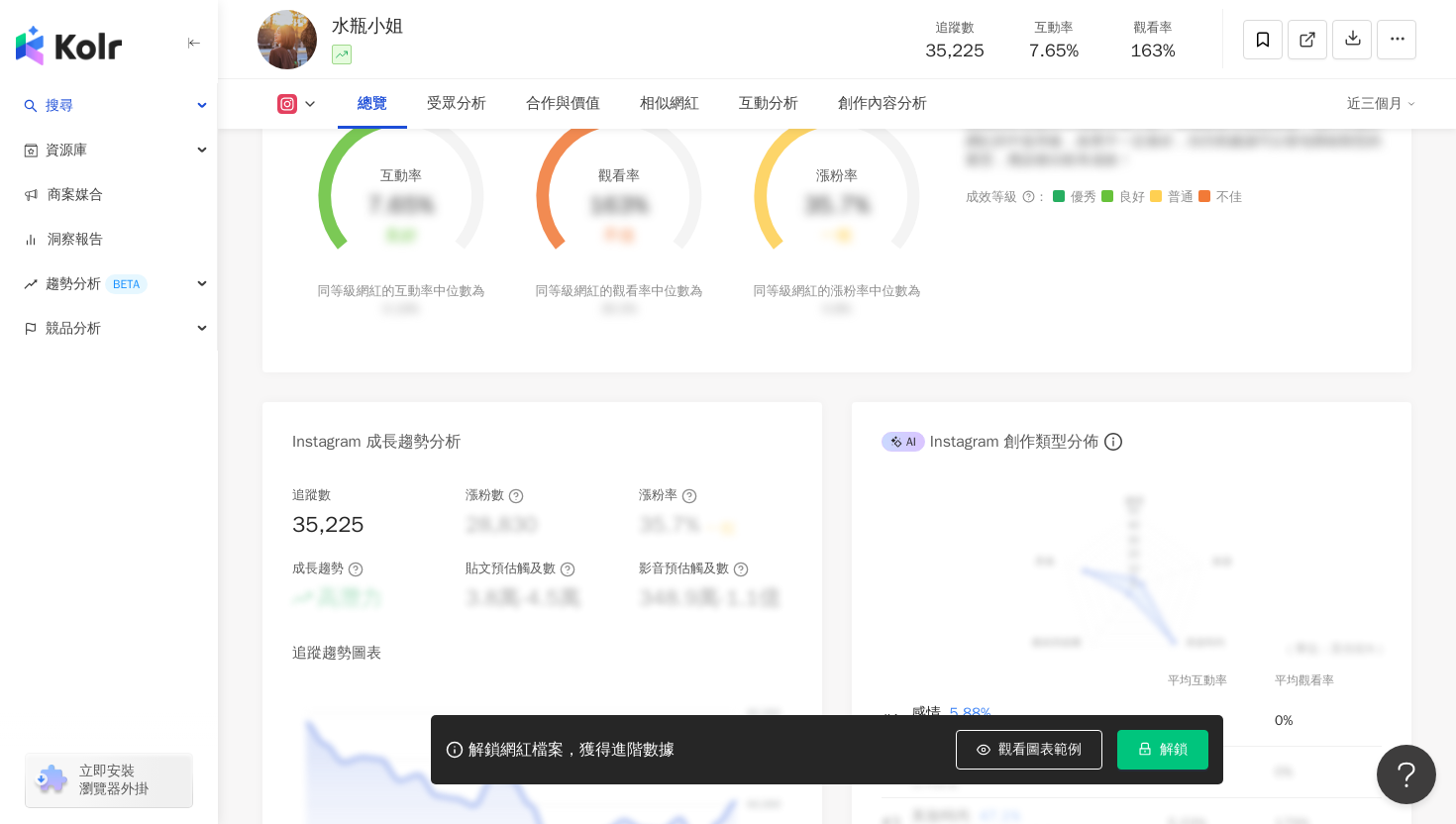 scroll, scrollTop: 0, scrollLeft: 0, axis: both 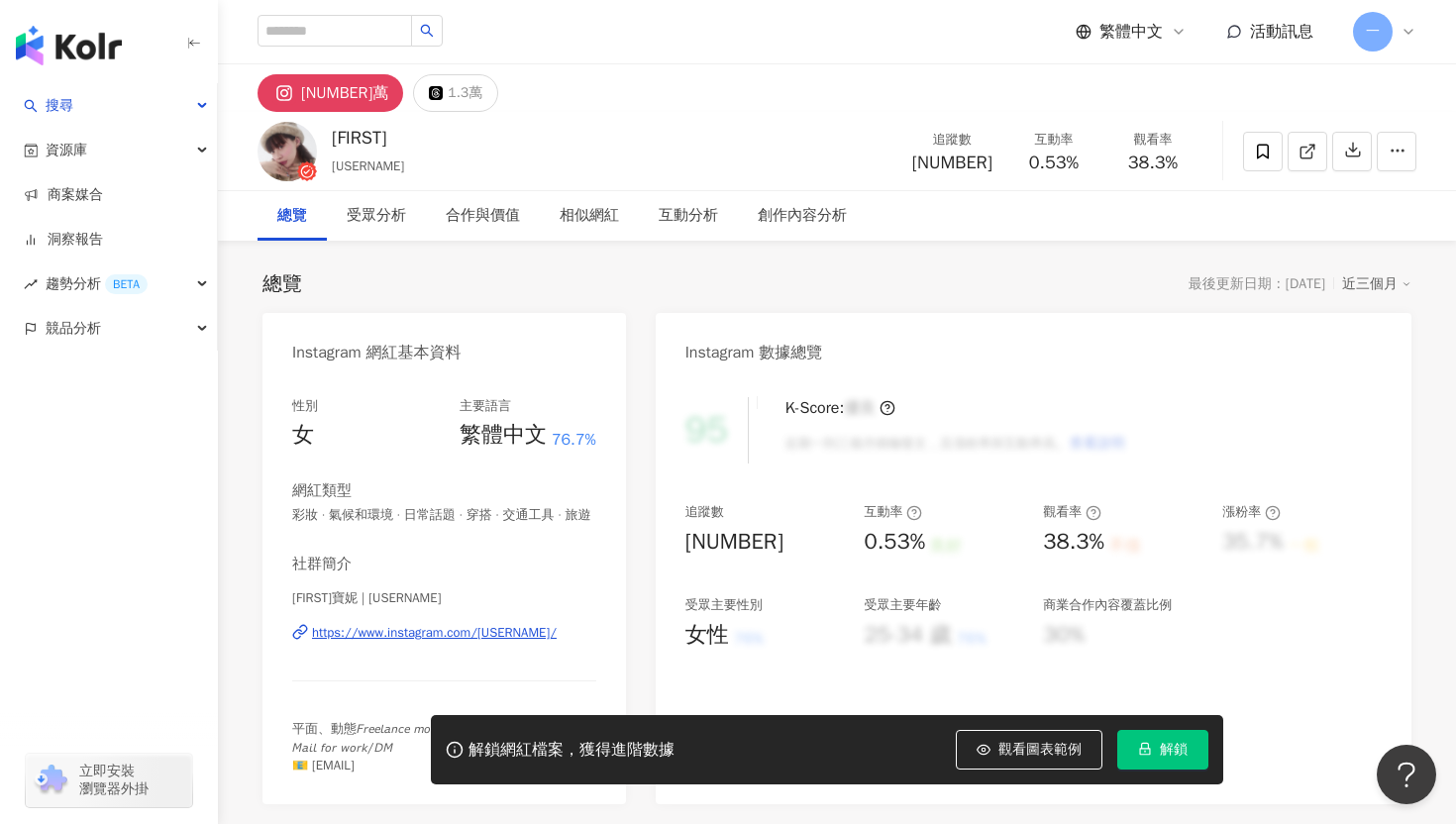 click on "https://www.instagram.com/[USERNAME]/" at bounding box center [434, 633] 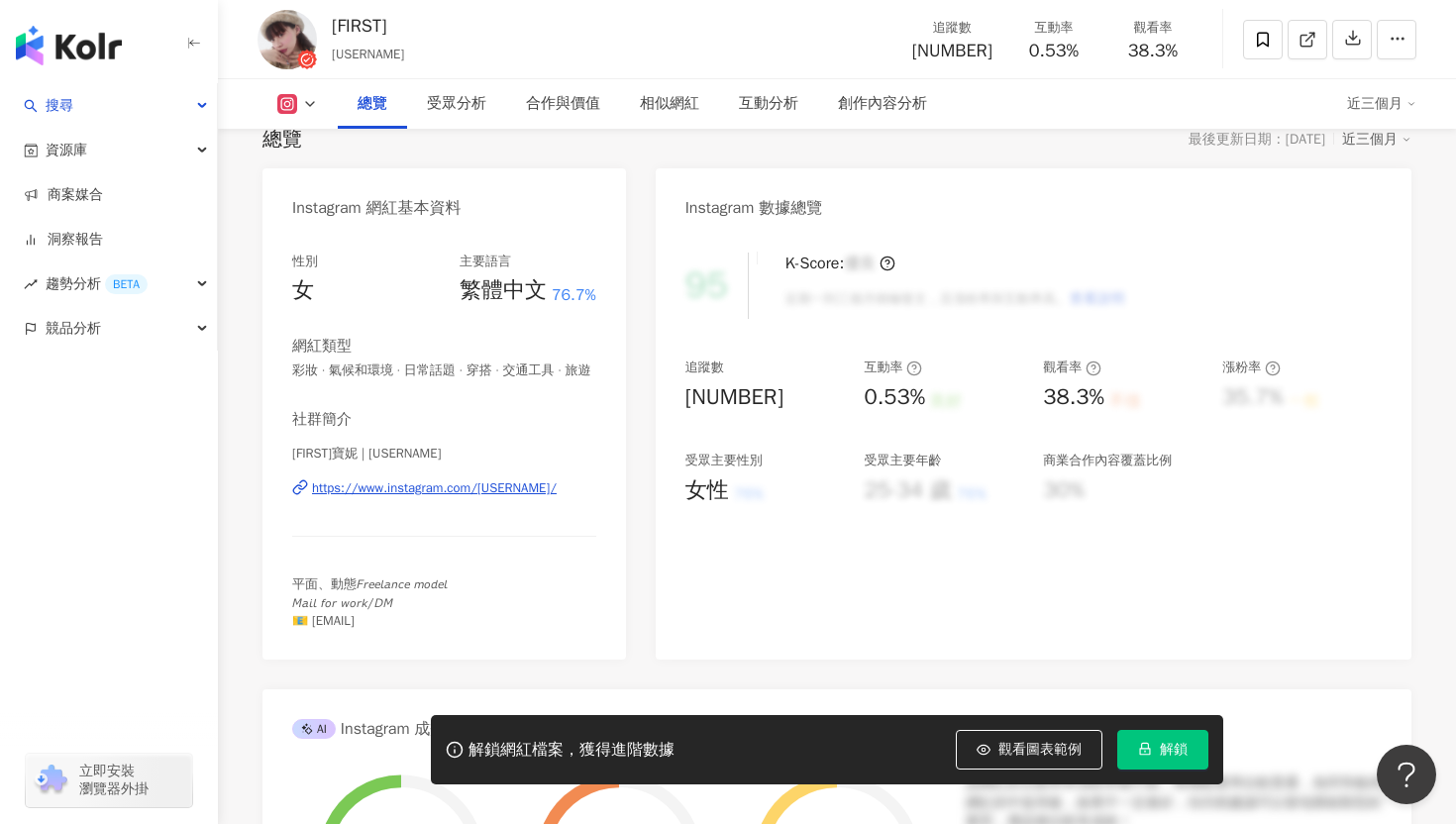 scroll, scrollTop: 166, scrollLeft: 0, axis: vertical 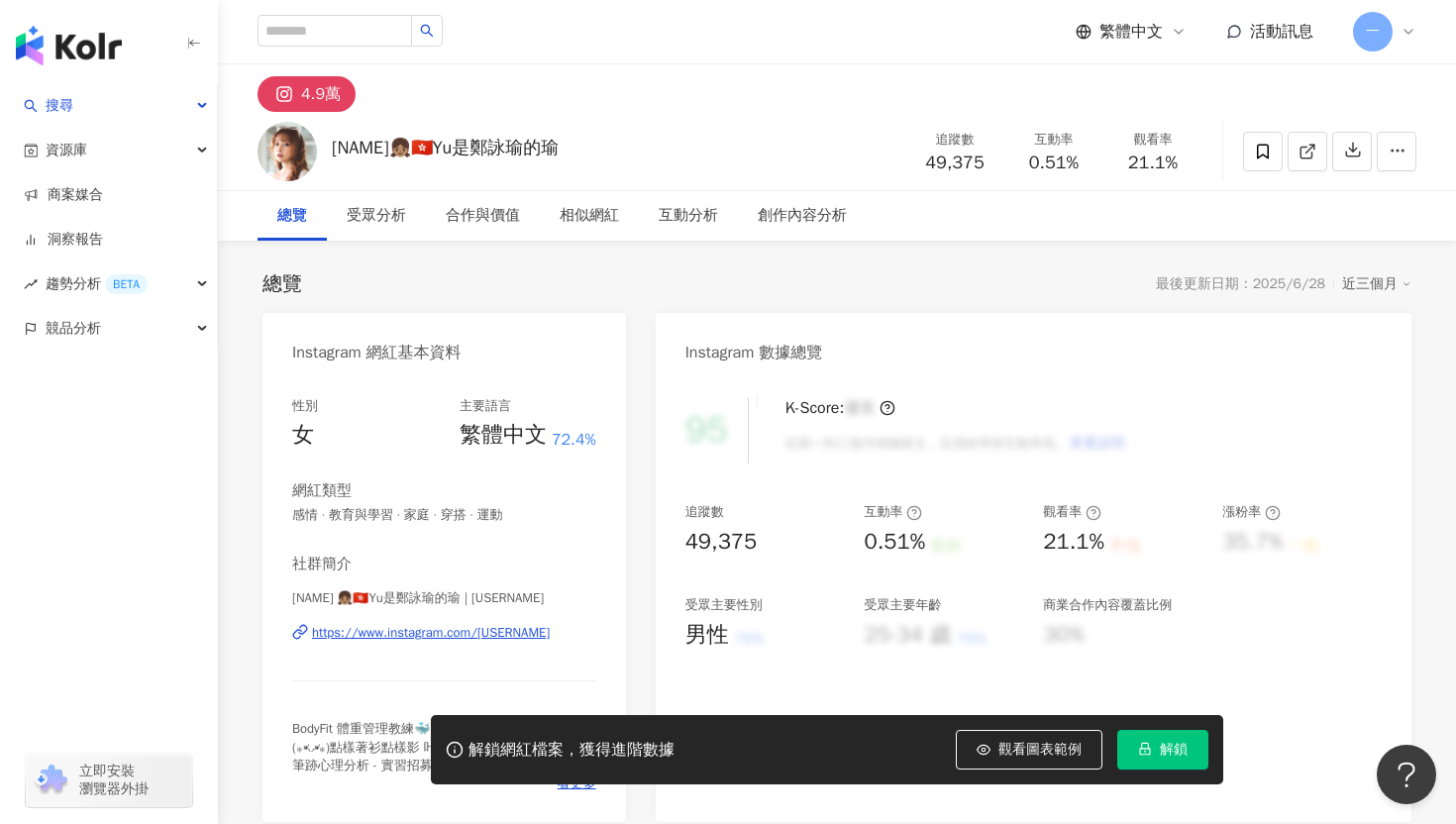 click on "https://www.instagram.com/aryuuu.c/" at bounding box center [431, 633] 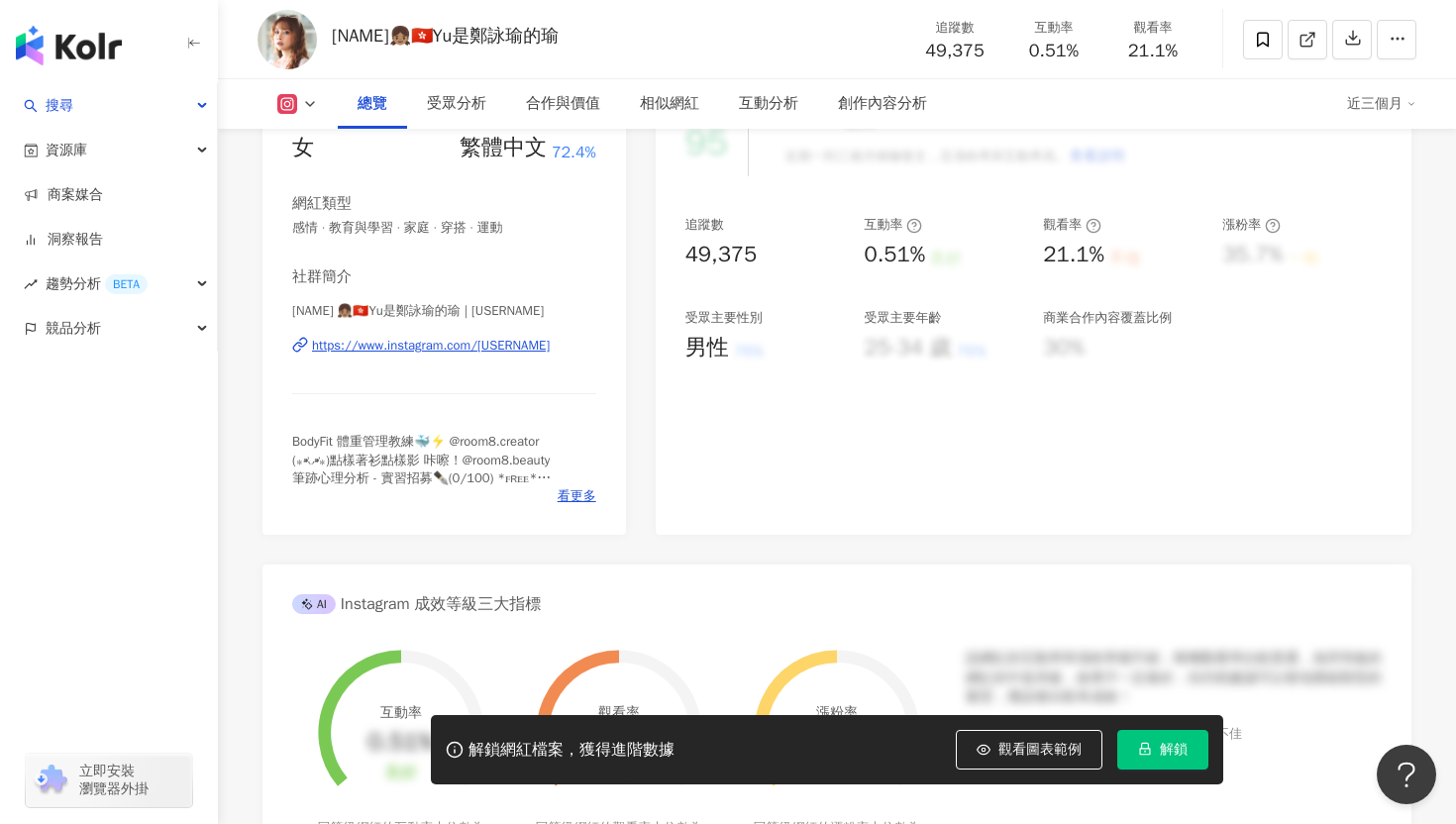 scroll, scrollTop: 297, scrollLeft: 0, axis: vertical 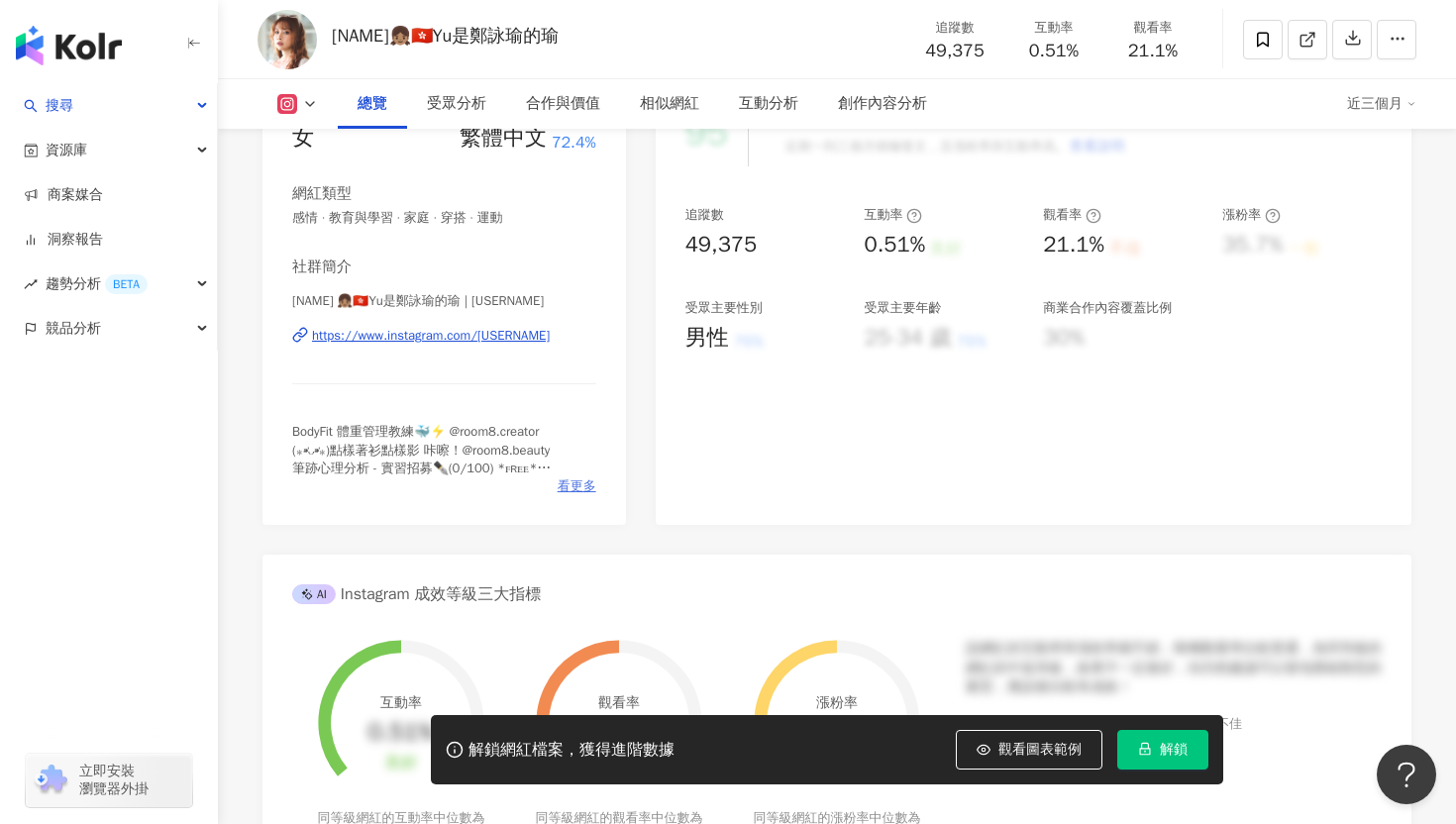 click on "看更多" at bounding box center [576, 486] 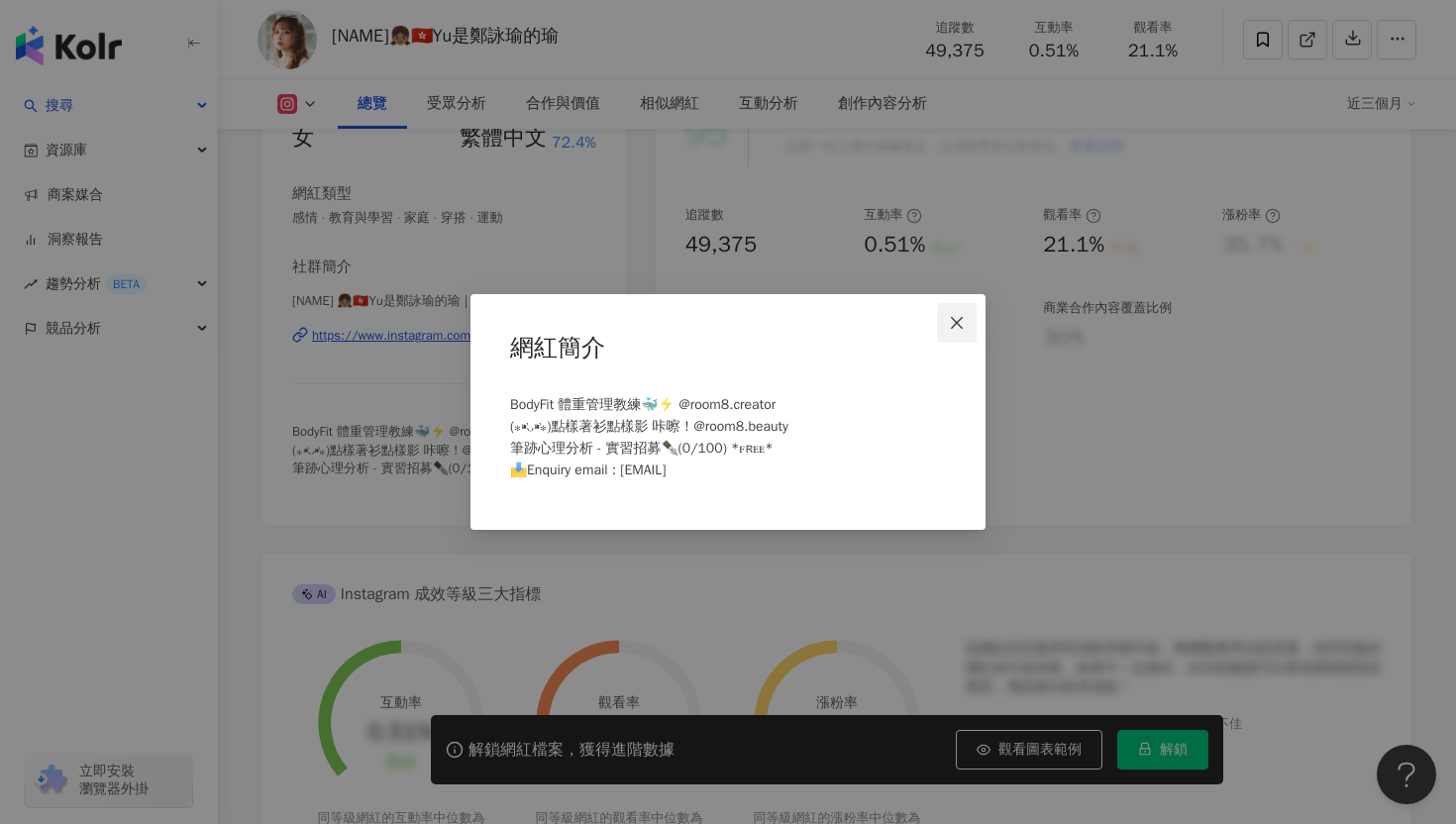 click at bounding box center [957, 323] 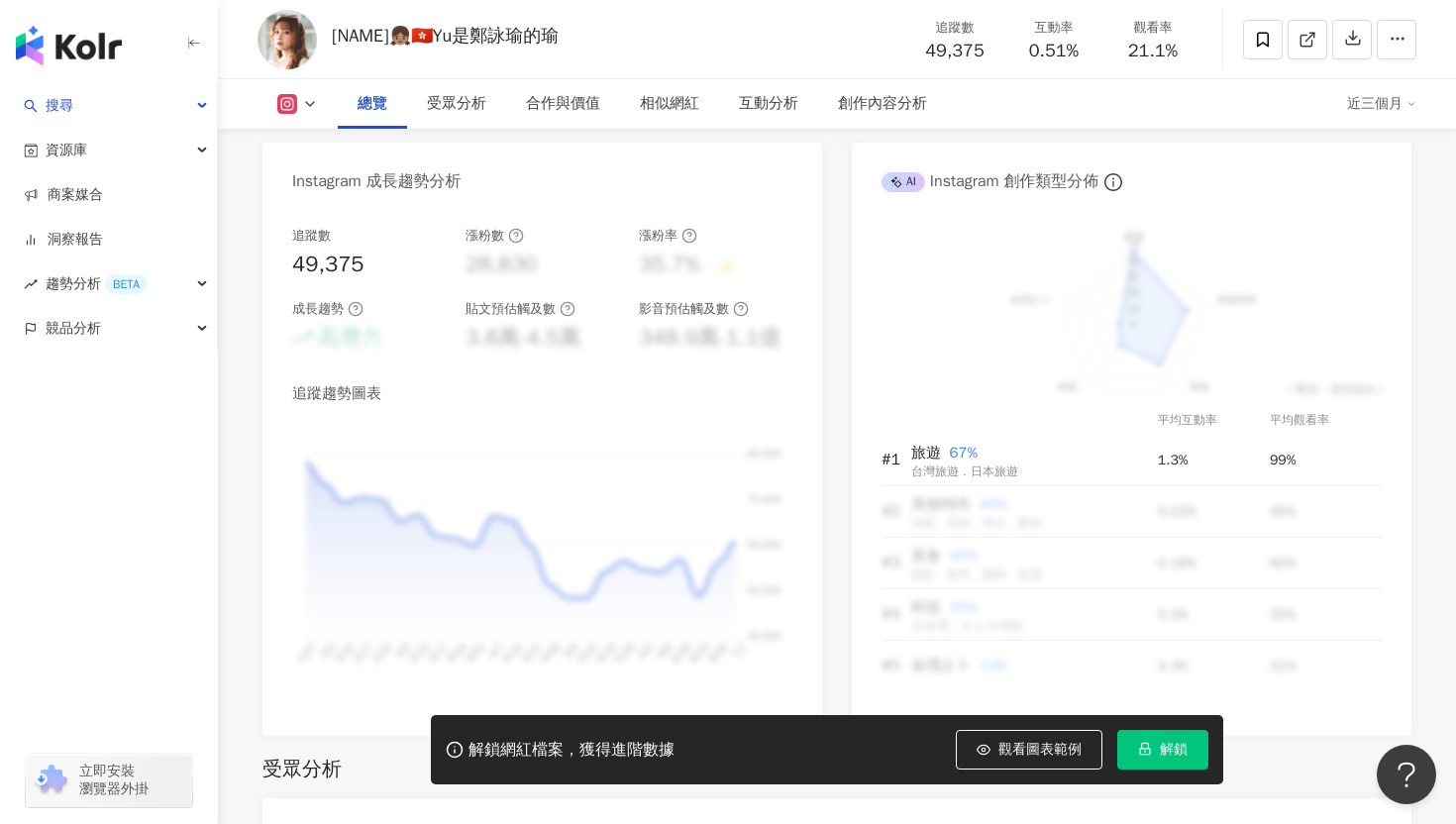 scroll, scrollTop: 0, scrollLeft: 0, axis: both 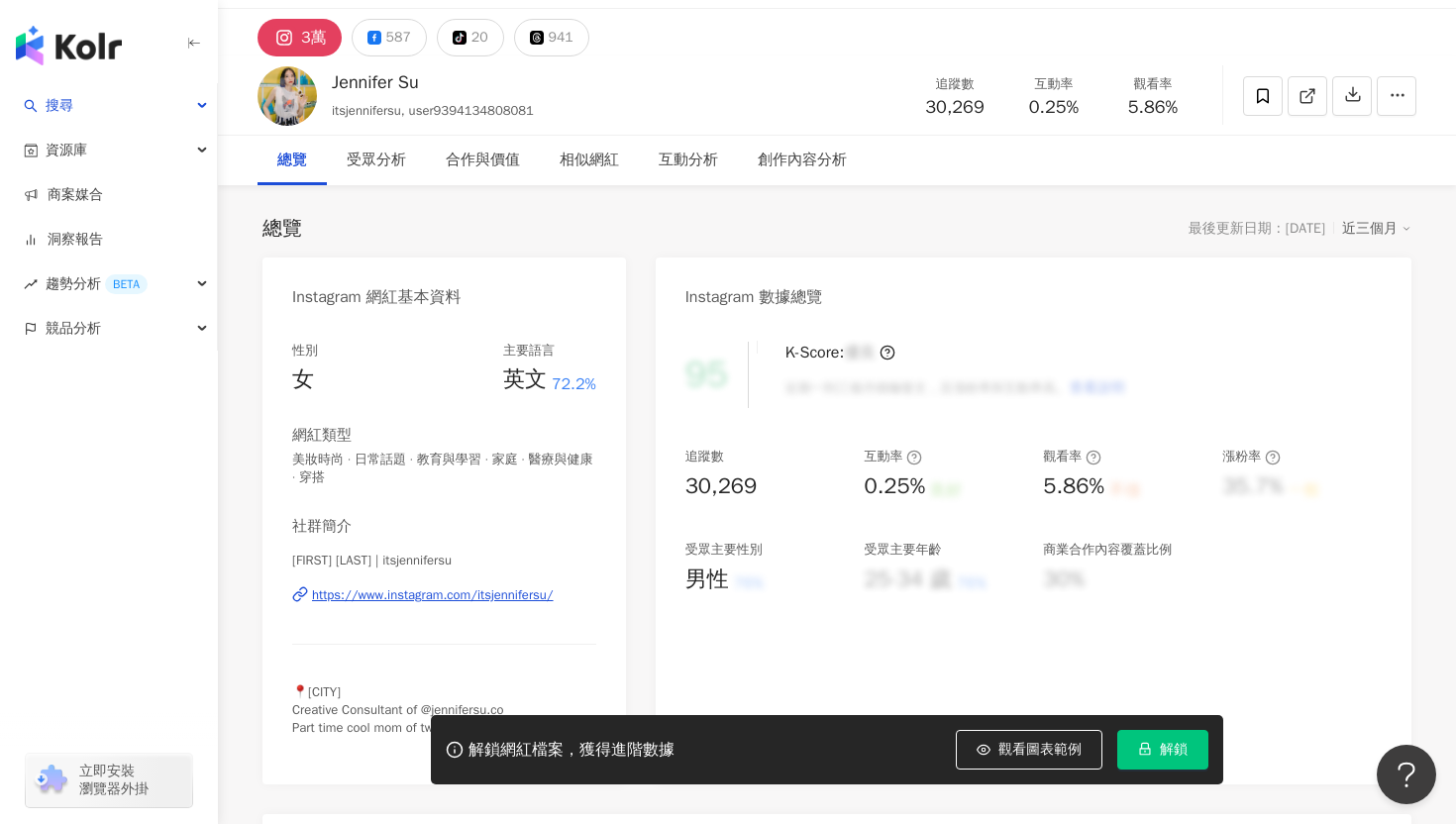 click on "https://www.instagram.com/itsjennifersu/" at bounding box center [433, 595] 